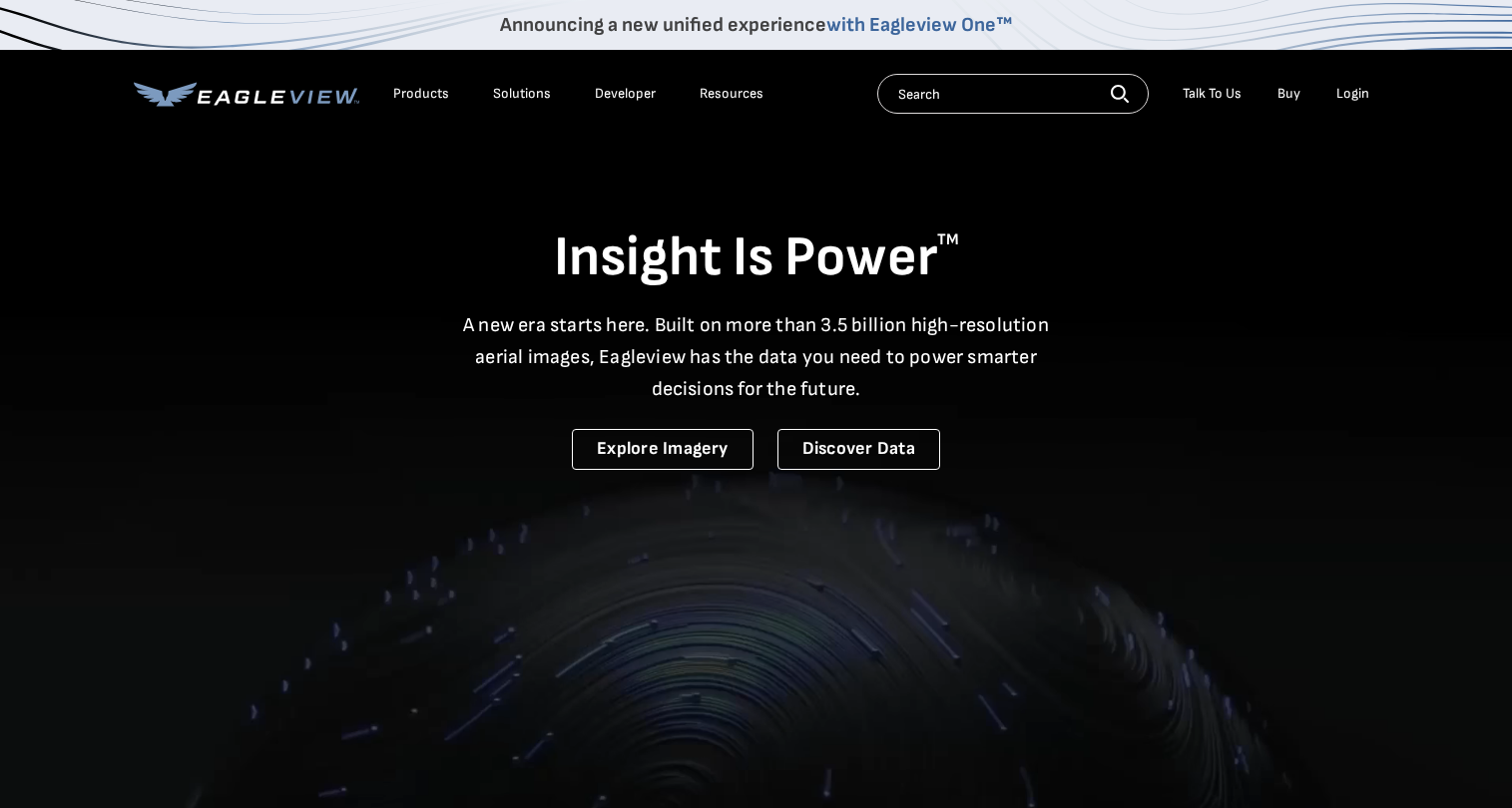 scroll, scrollTop: 0, scrollLeft: 0, axis: both 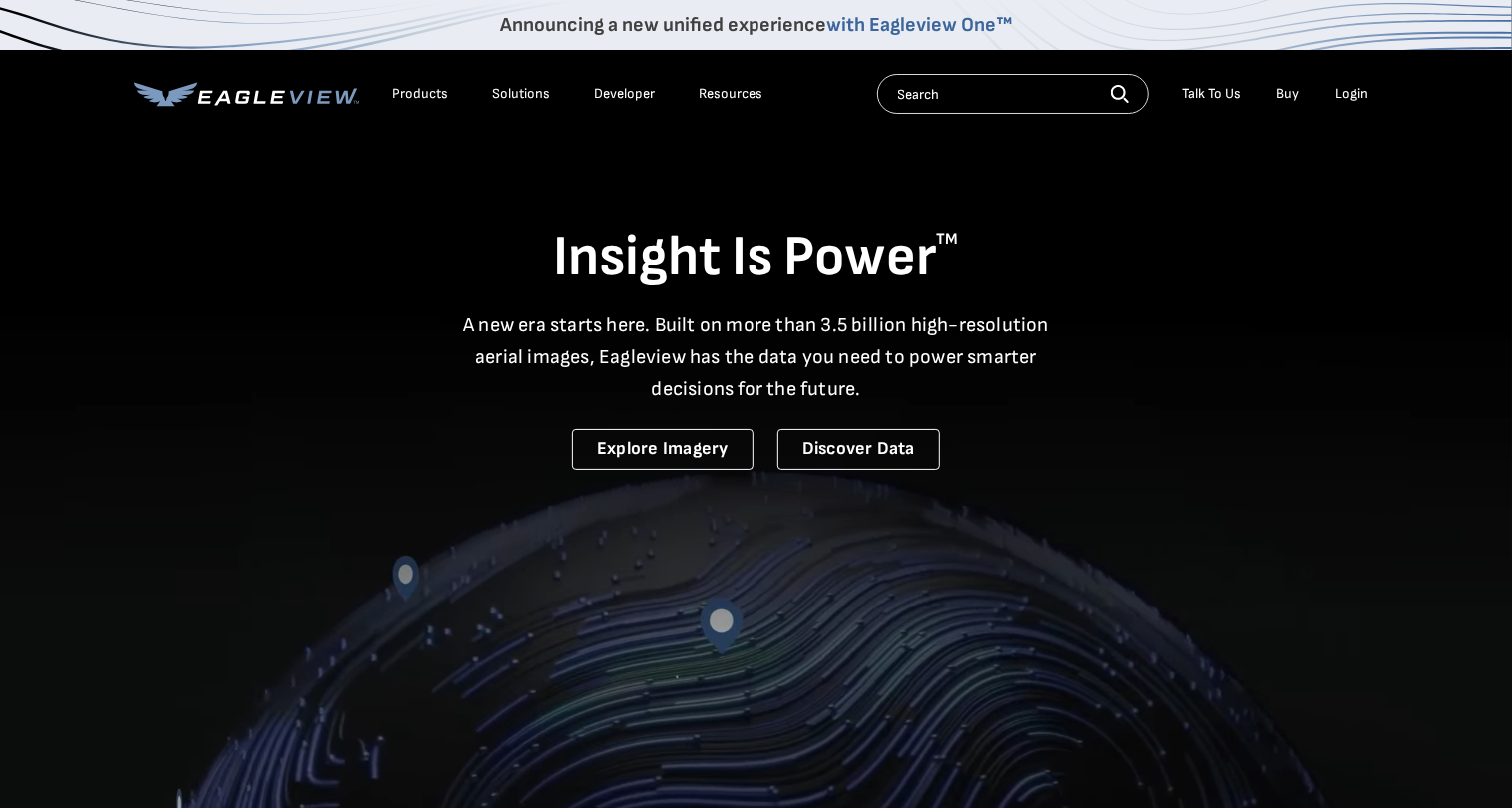 click on "Login" at bounding box center (1352, 94) 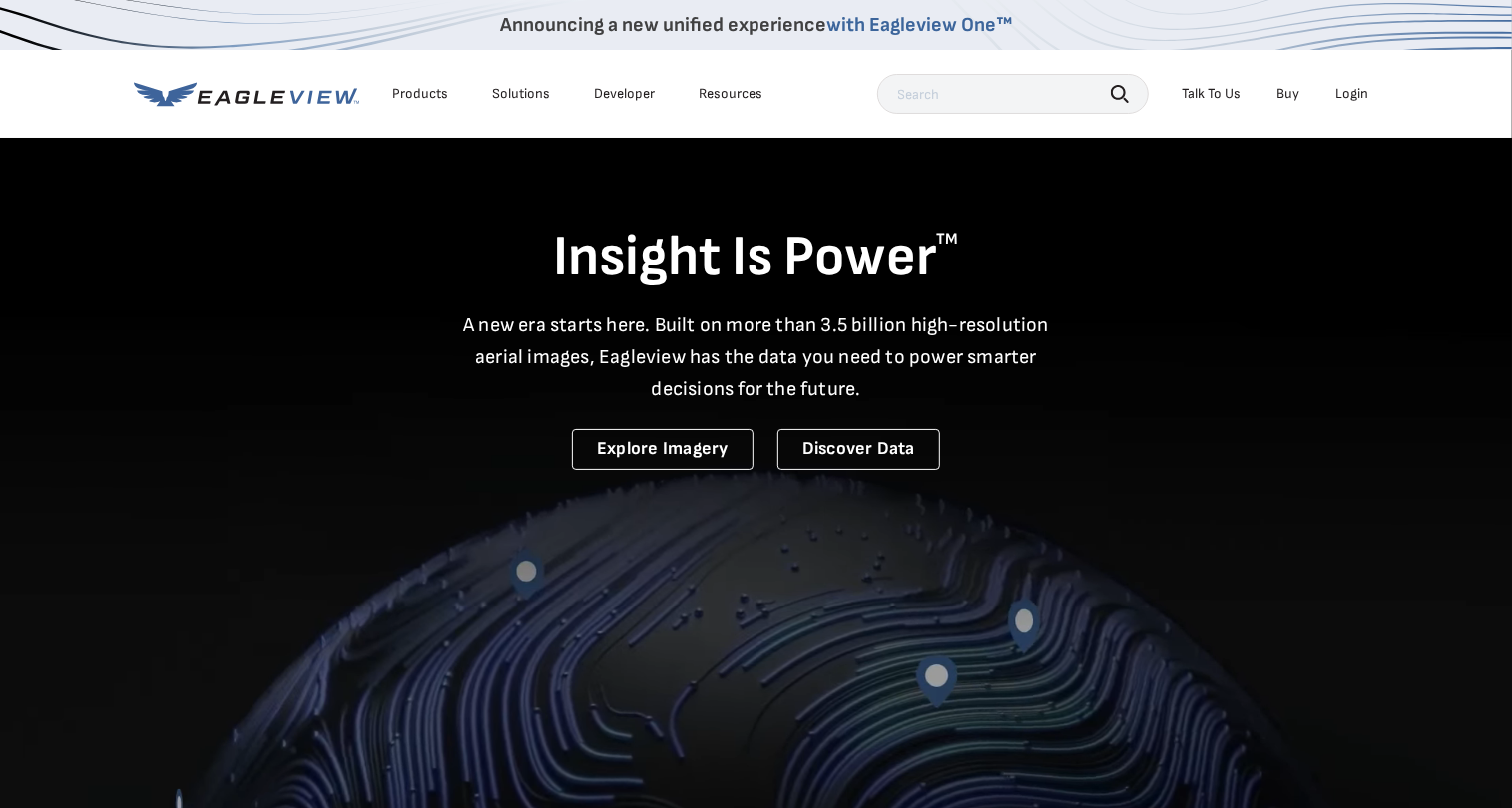 click on "Login" at bounding box center [1352, 94] 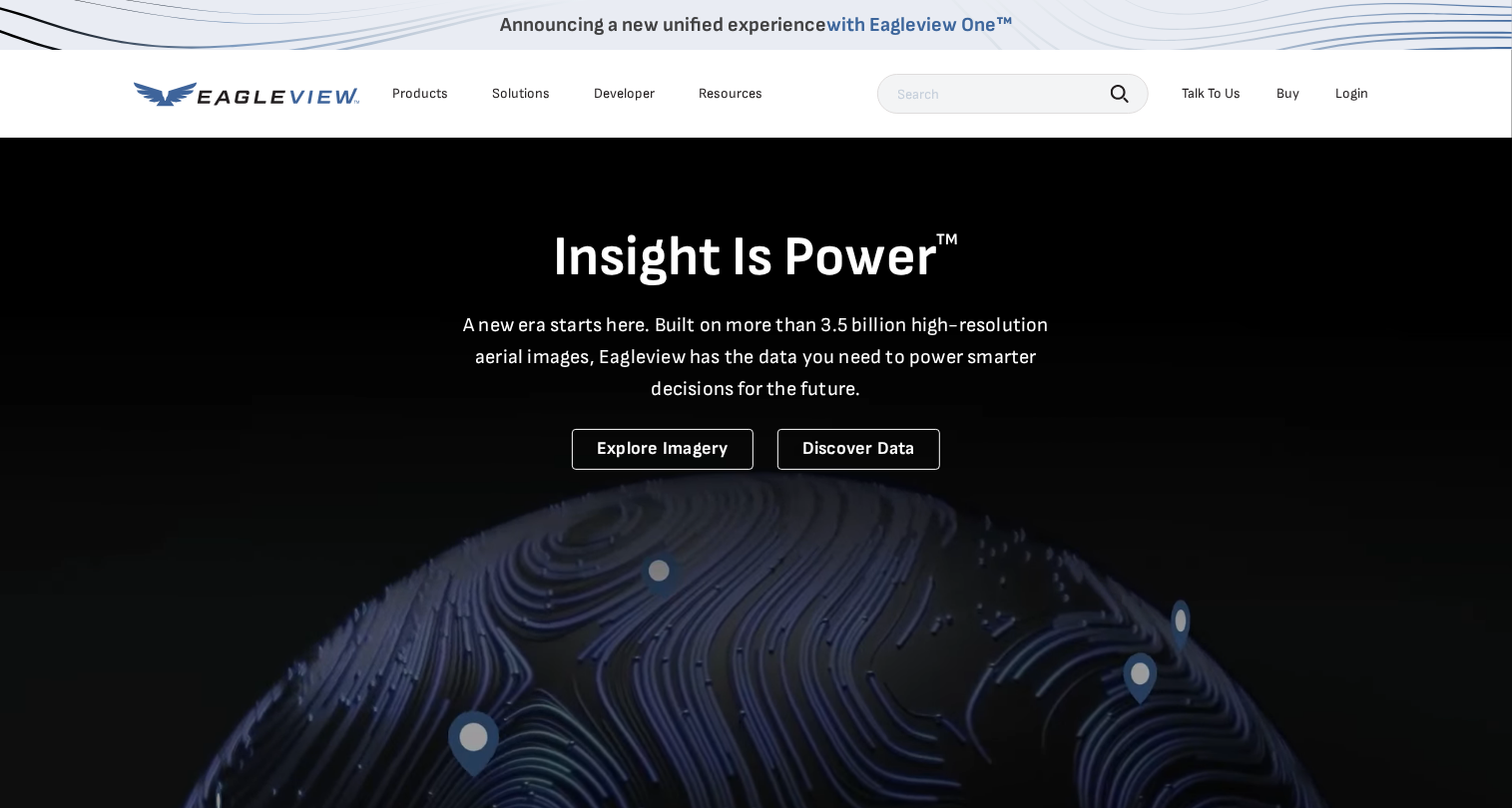 click on "Login" at bounding box center (1352, 94) 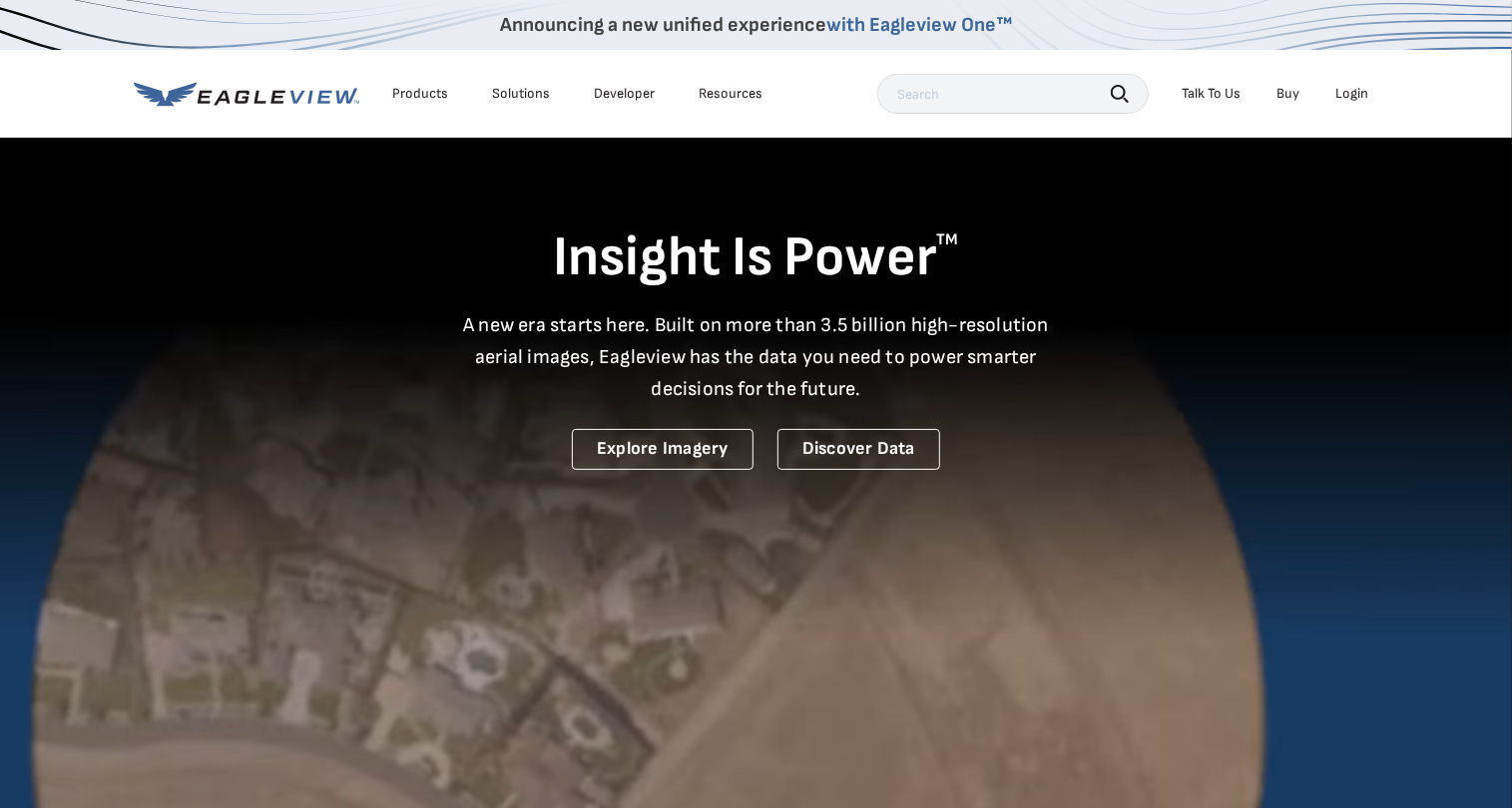 click on "Login" at bounding box center [1352, 94] 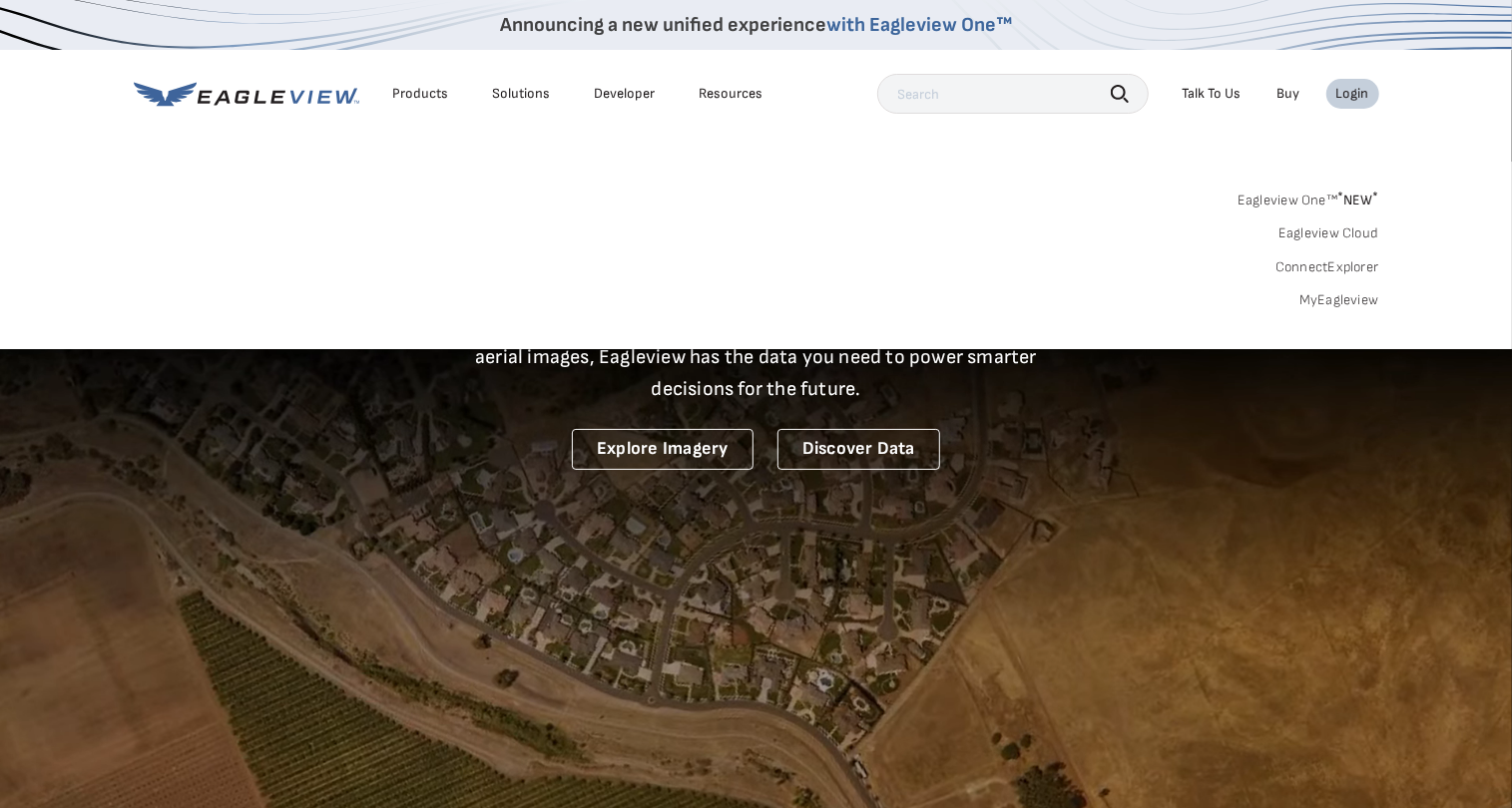 click on "MyEagleview" at bounding box center [1339, 300] 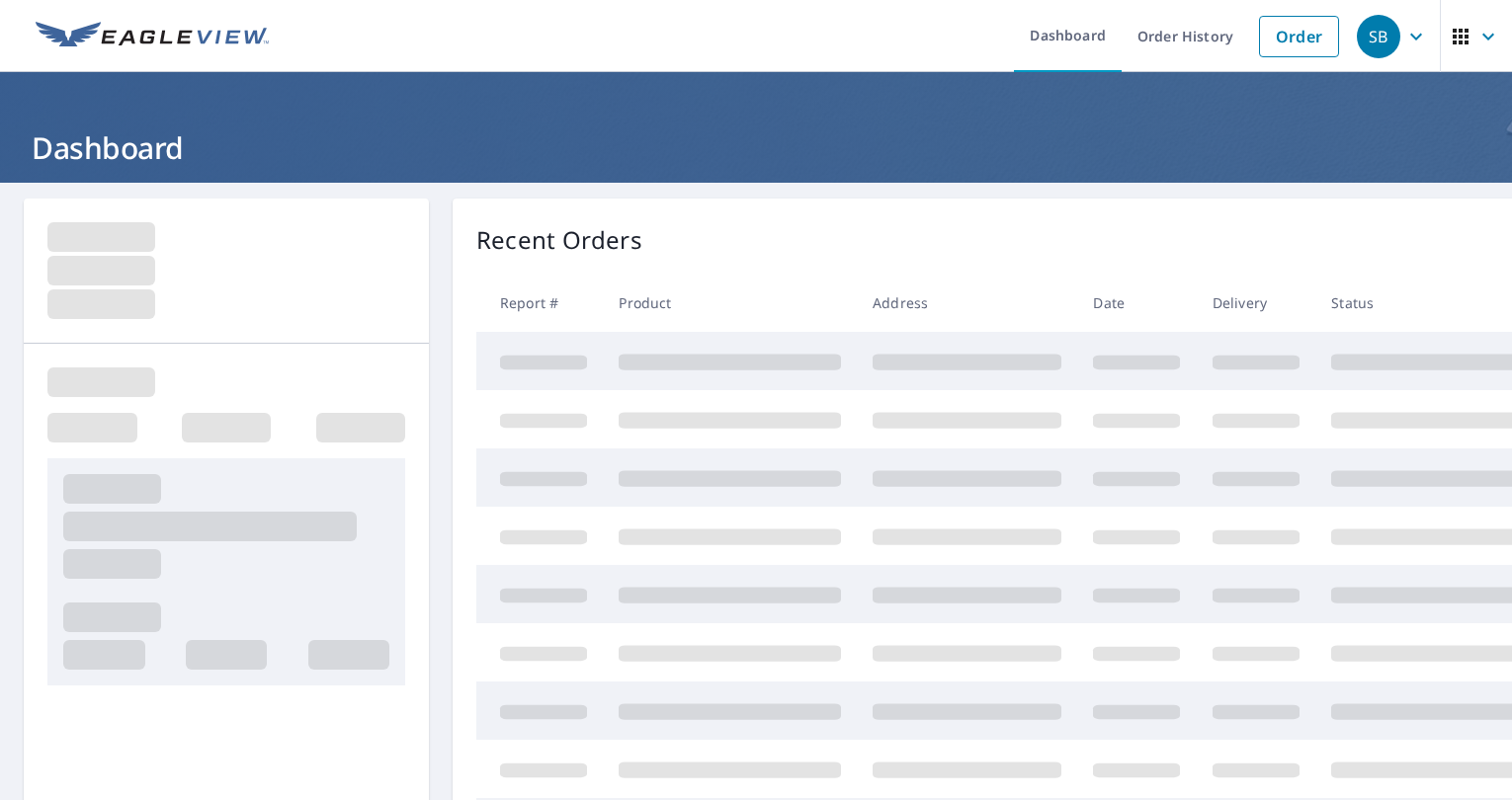 scroll, scrollTop: 0, scrollLeft: 0, axis: both 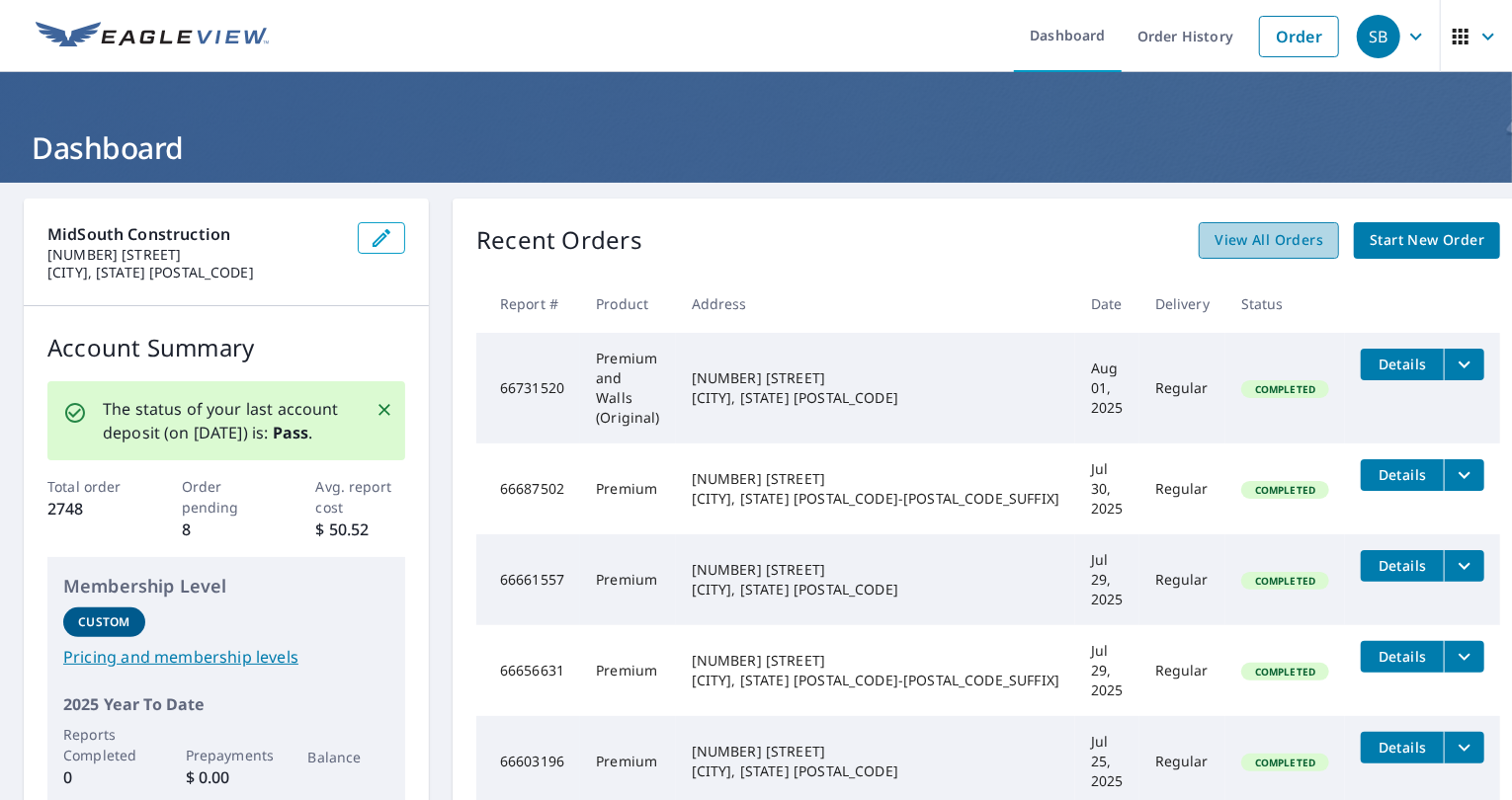 click on "View All Orders" at bounding box center [1269, 240] 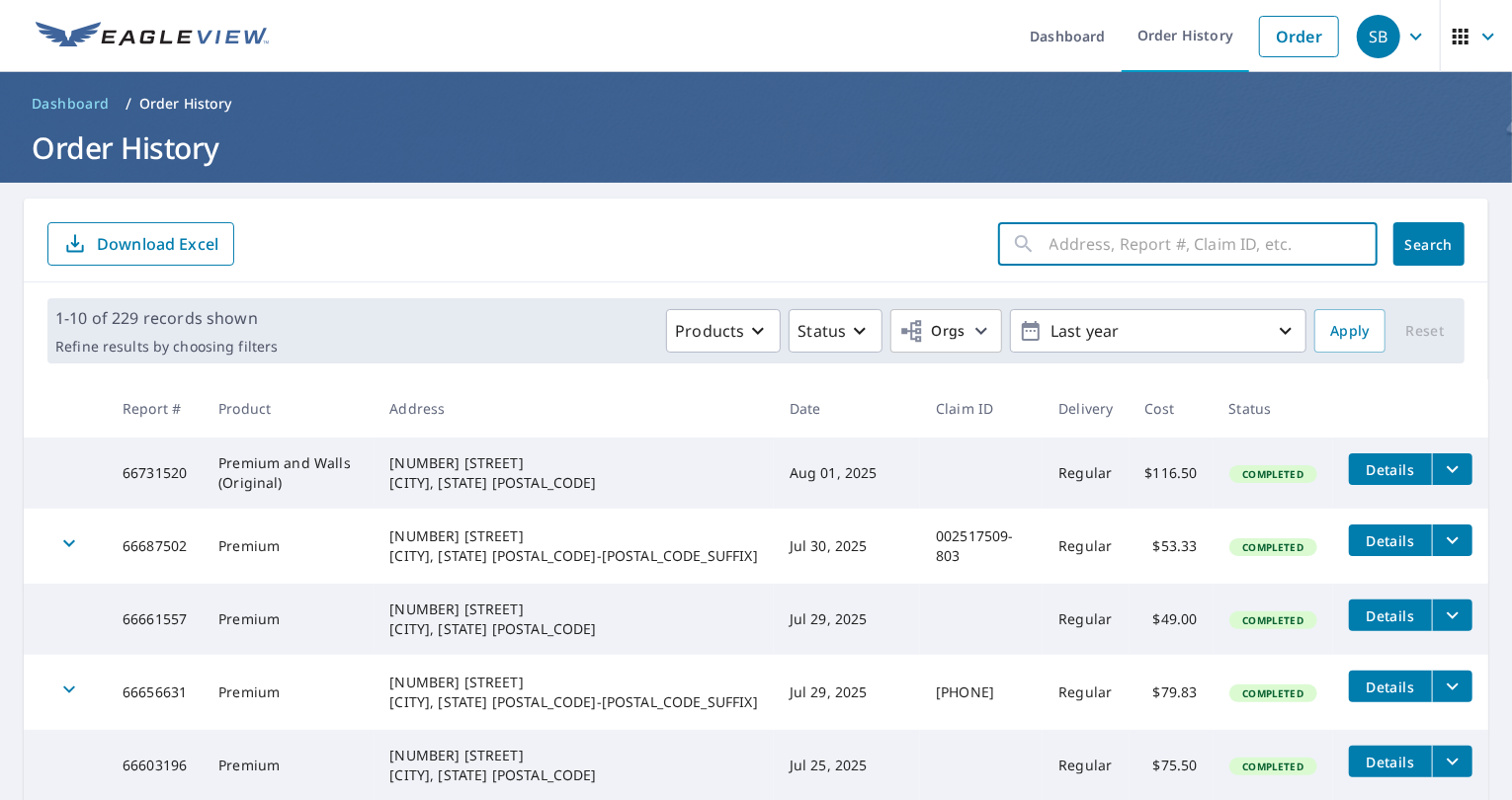 click at bounding box center [1214, 244] 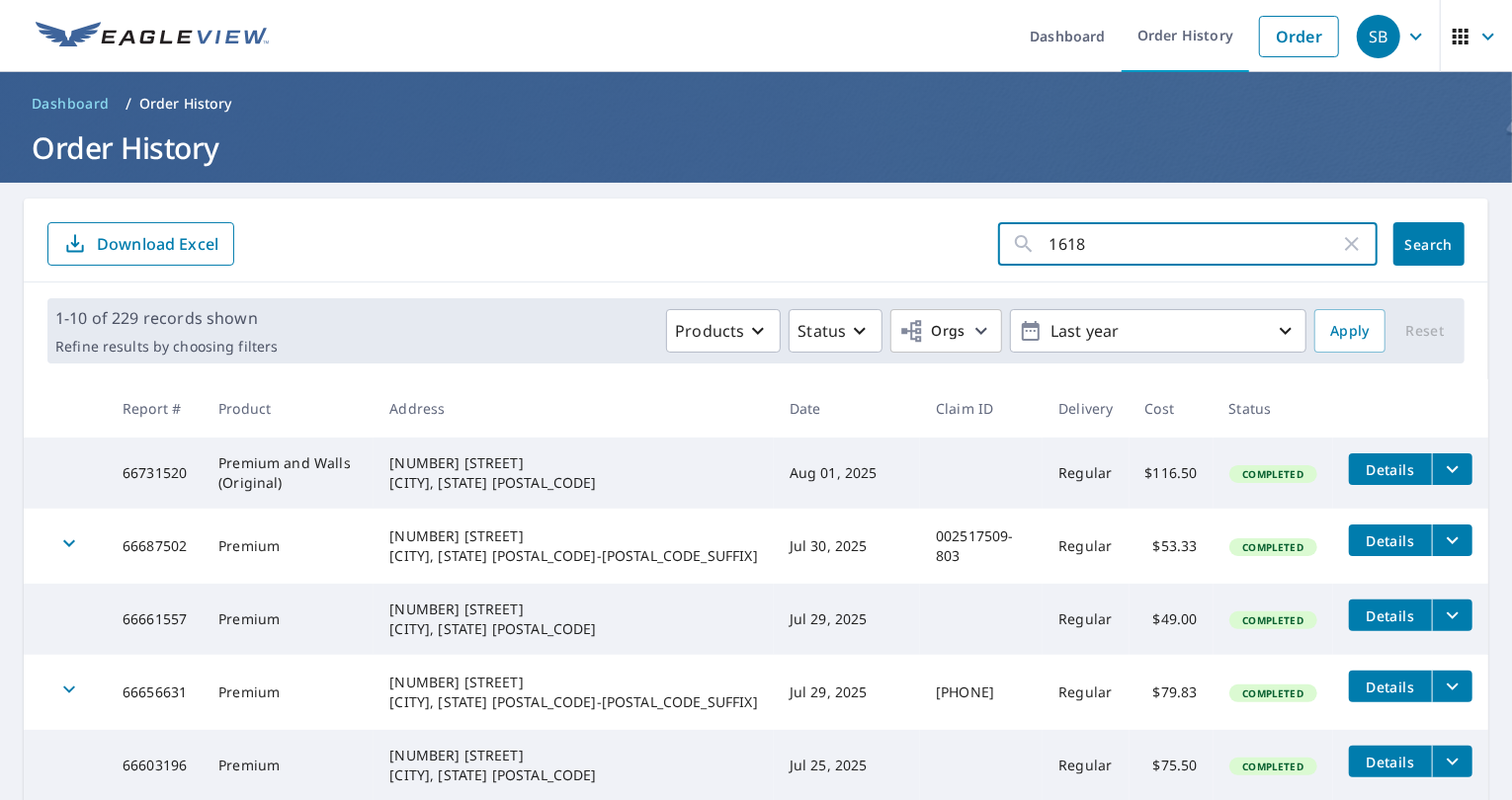 type on "1618" 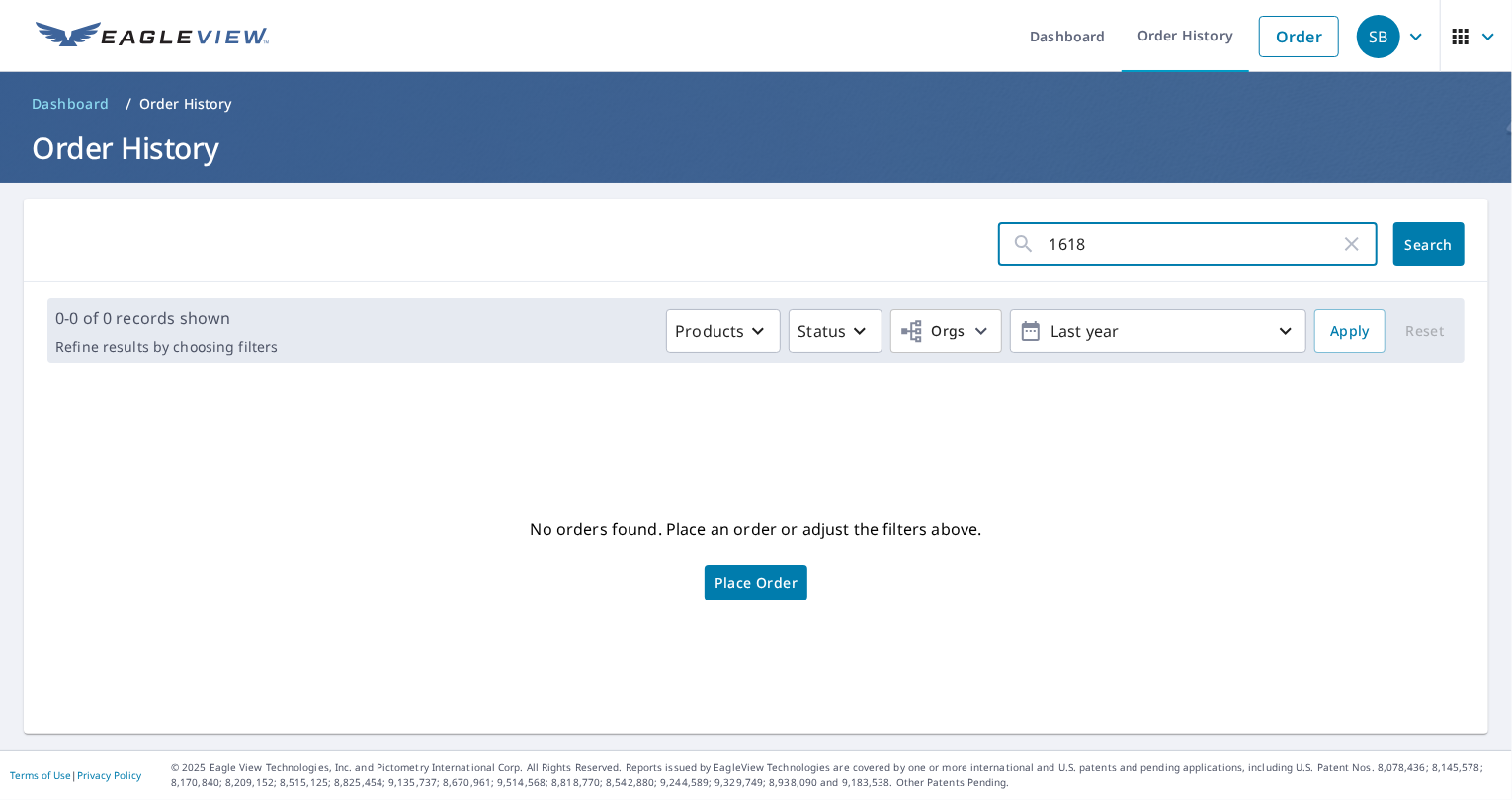 drag, startPoint x: 1098, startPoint y: 244, endPoint x: 1018, endPoint y: 250, distance: 80.22468 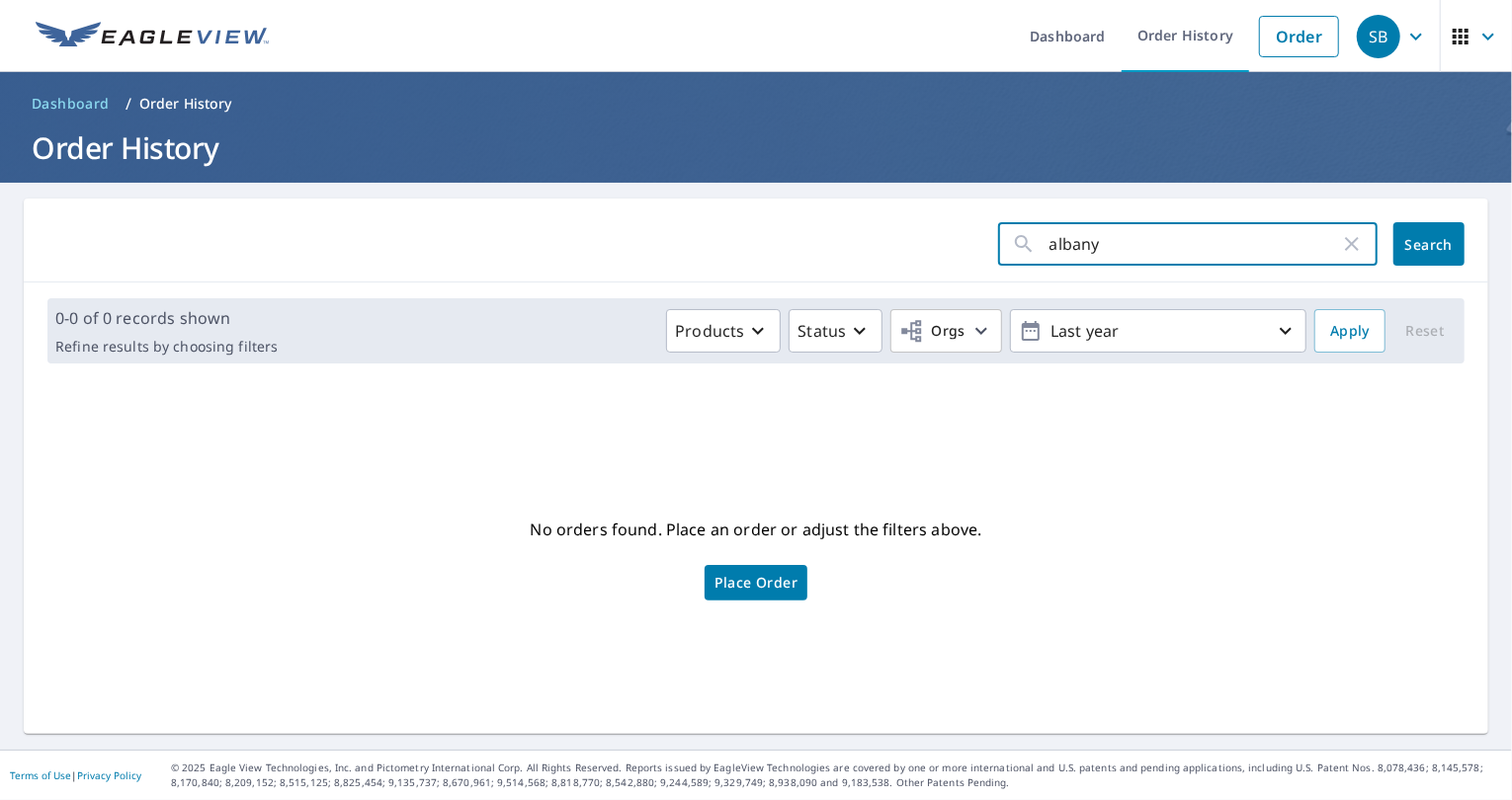 type on "albany" 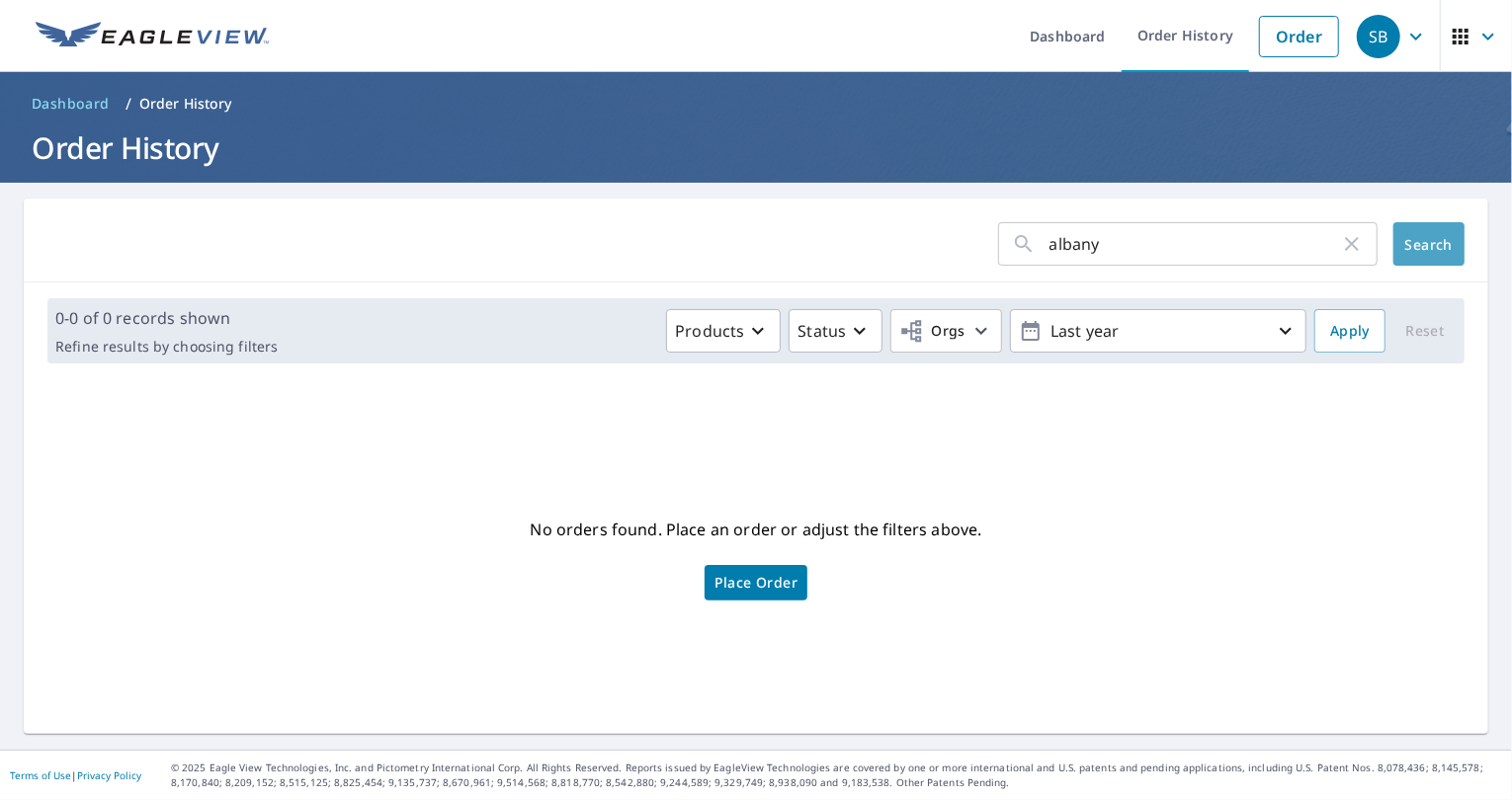 click on "Search" 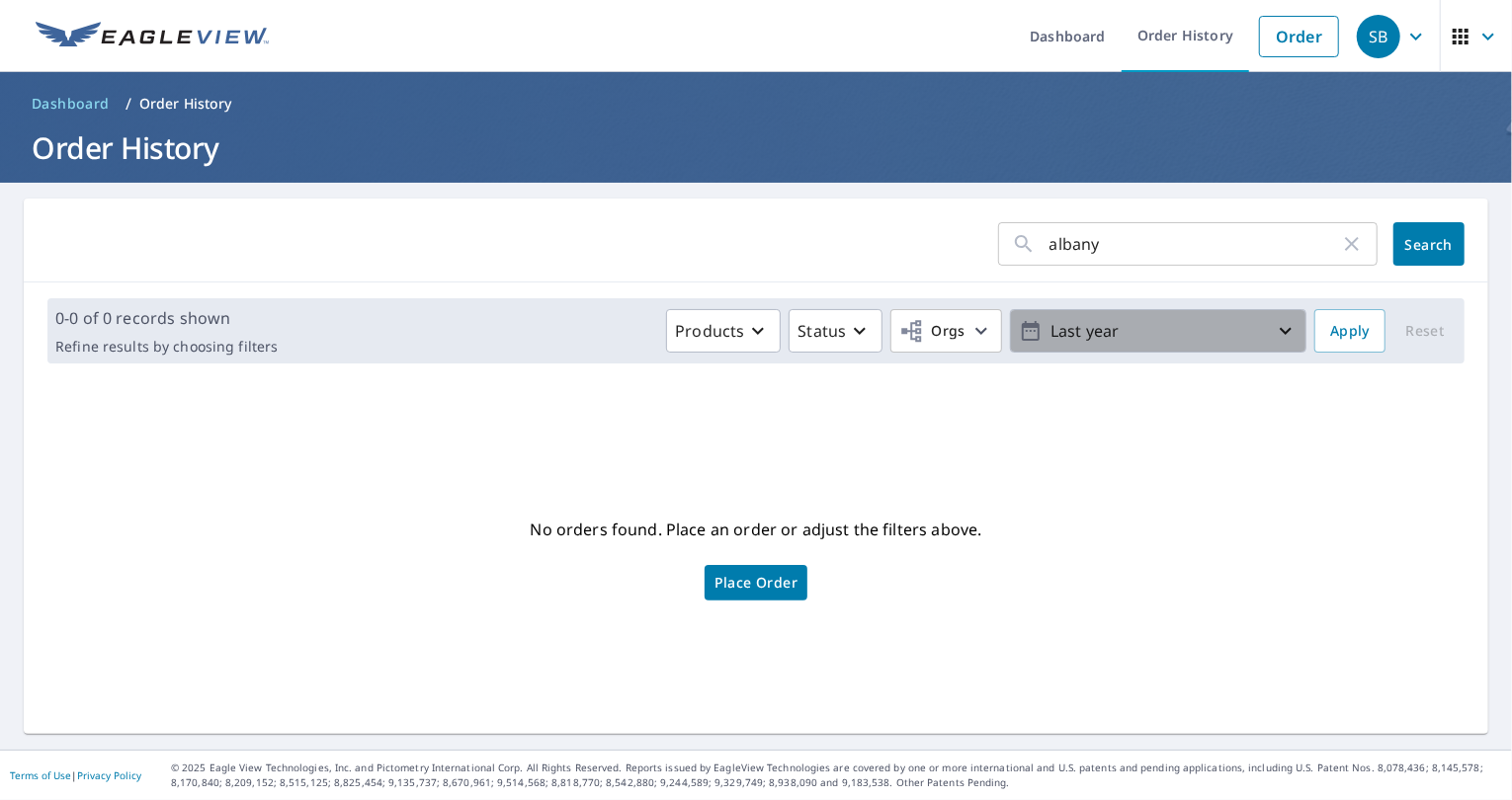 click on "Last year" at bounding box center (1158, 331) 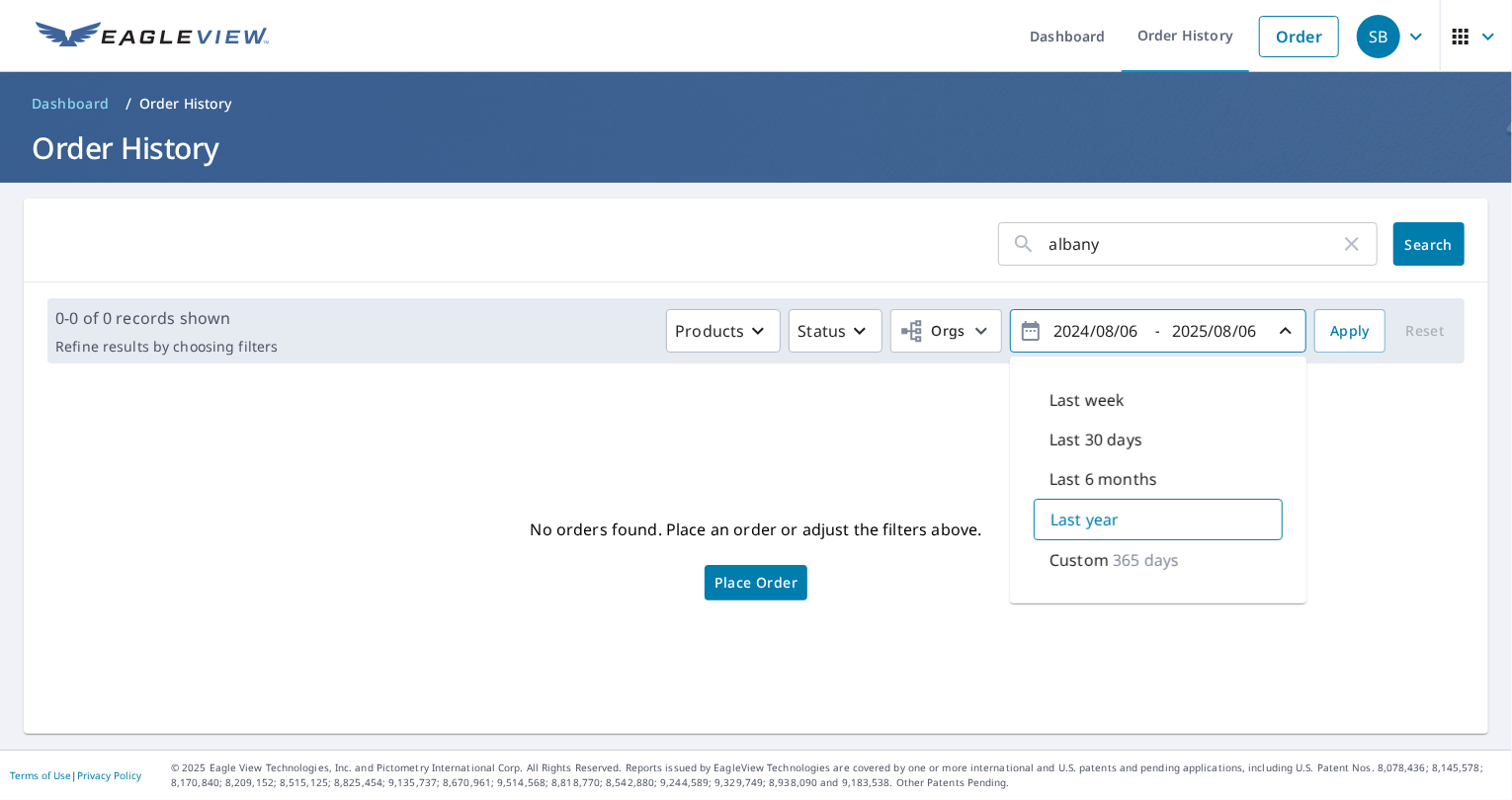 click on "365 days" at bounding box center (1145, 560) 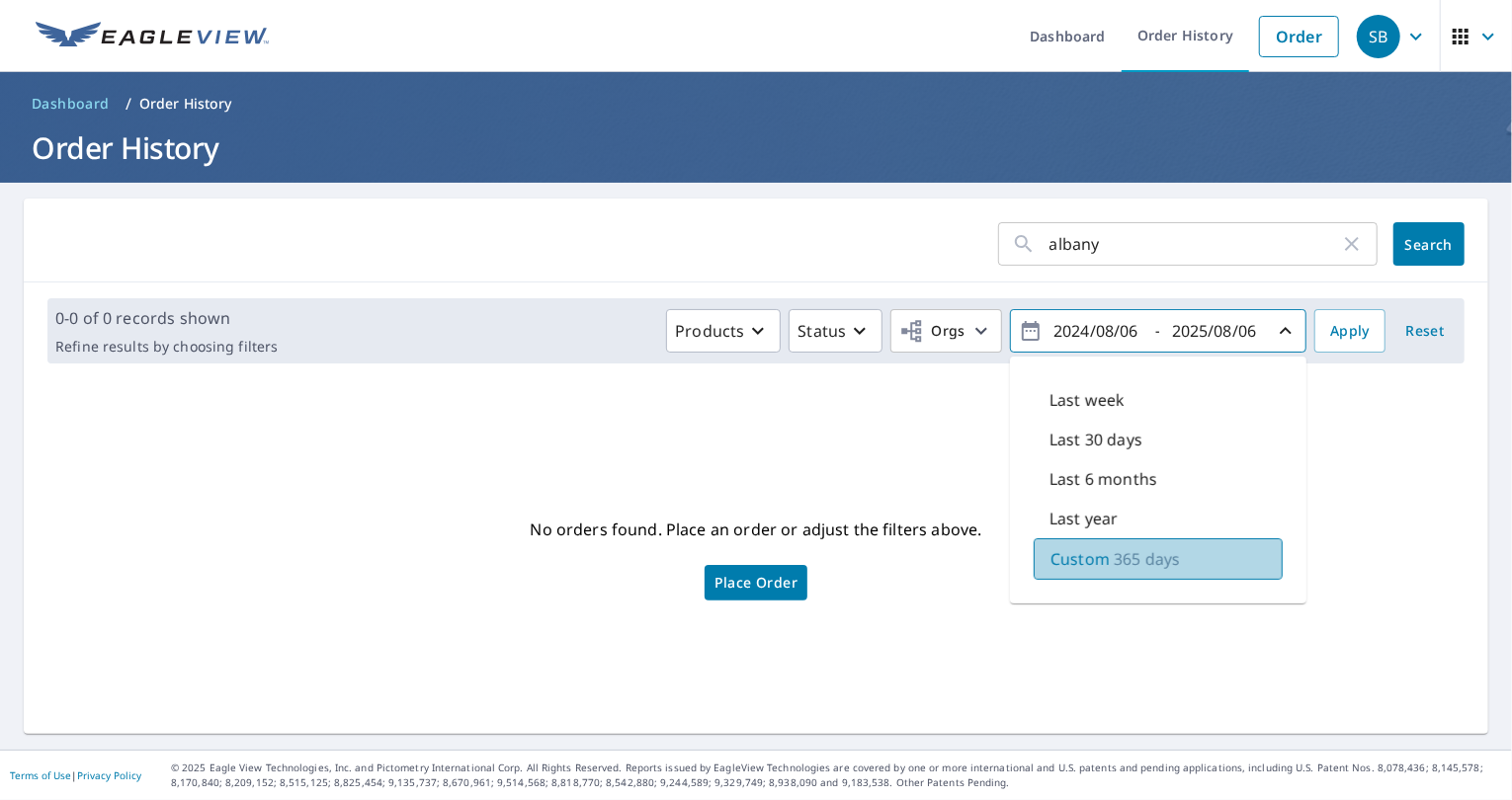 click on "365 days" at bounding box center [1146, 559] 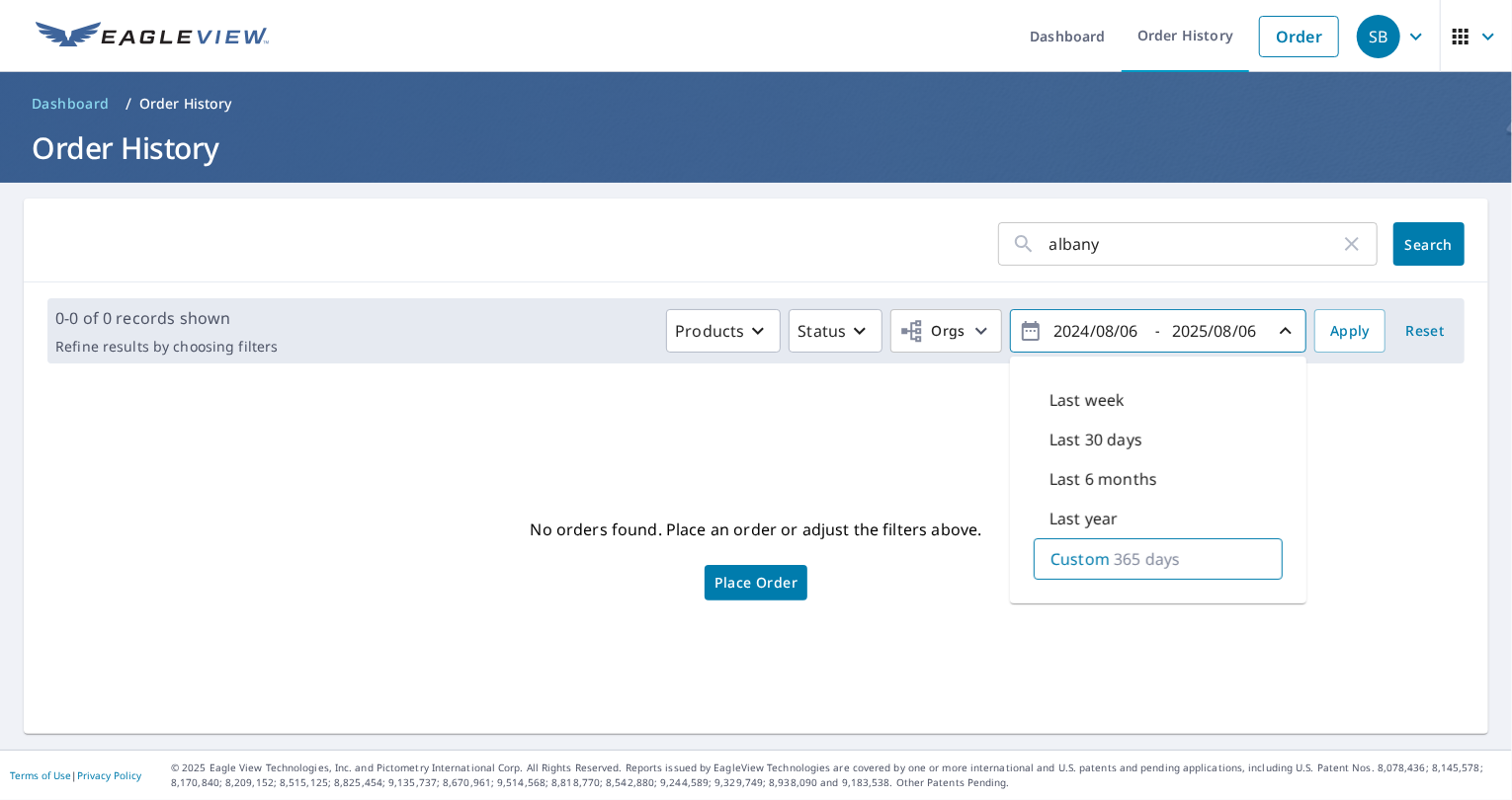 click on "365 days" at bounding box center (1146, 559) 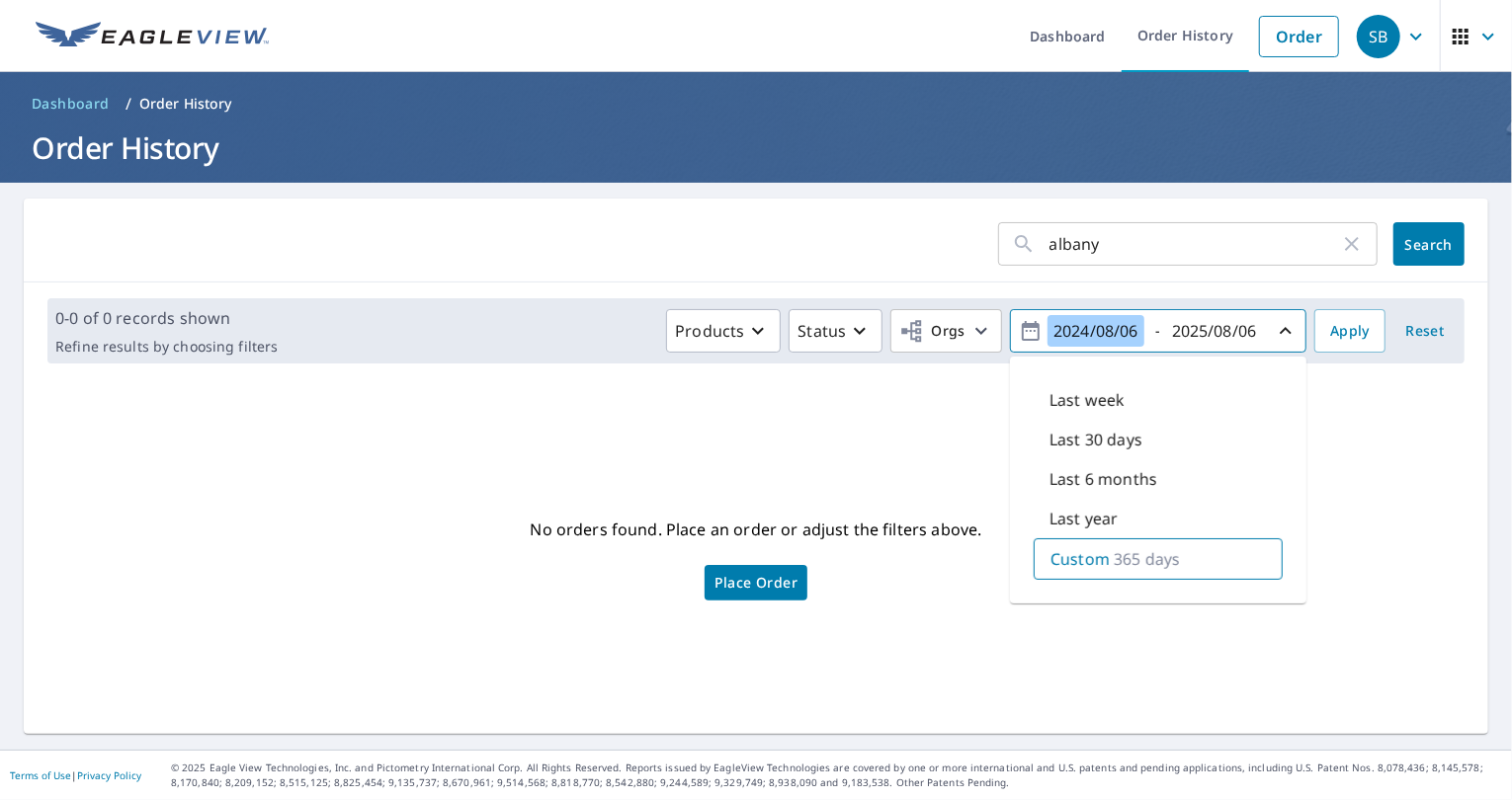 click on "2024/08/06" at bounding box center (1096, 331) 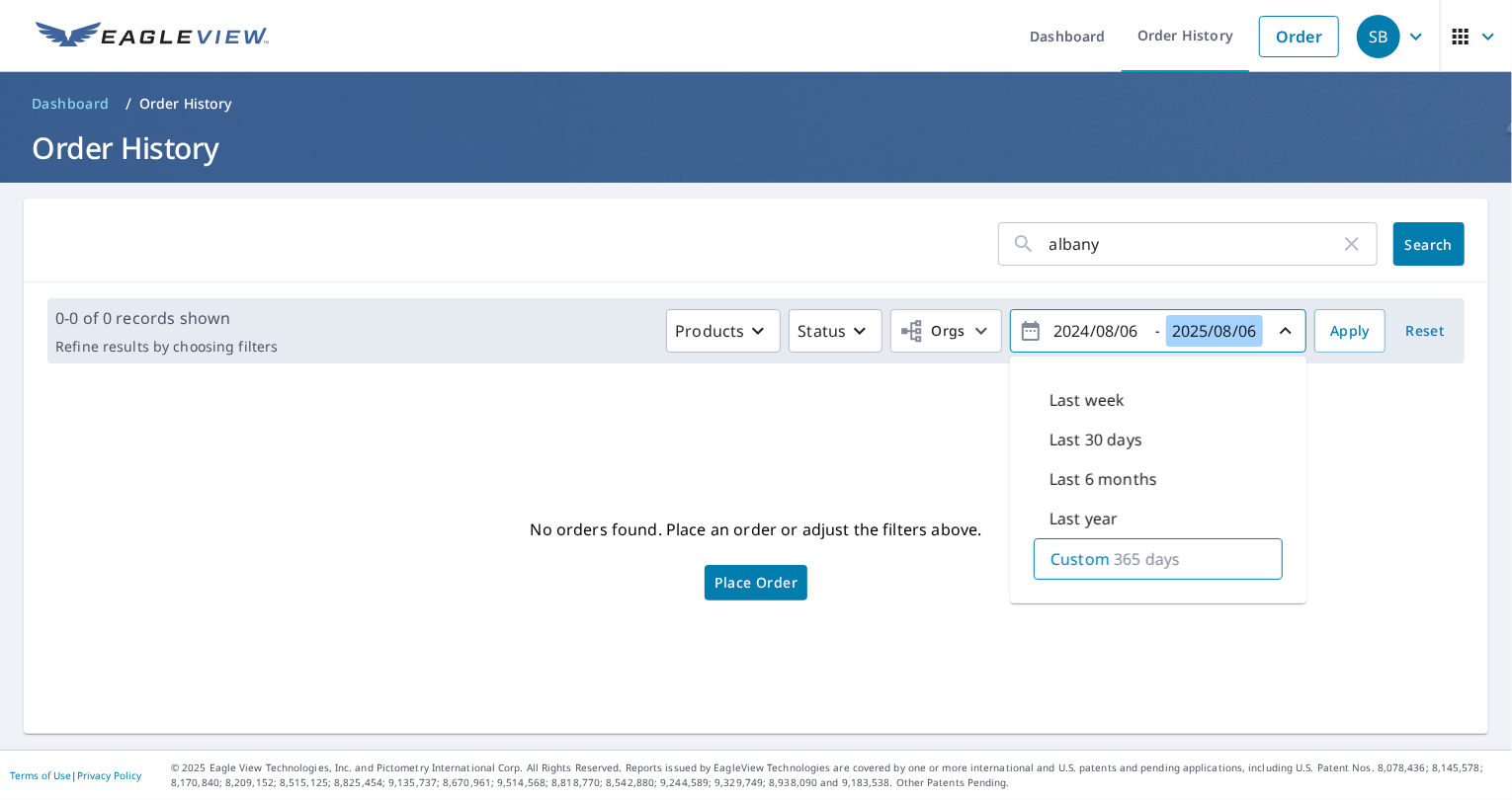 click on "2025/08/06" at bounding box center (1215, 331) 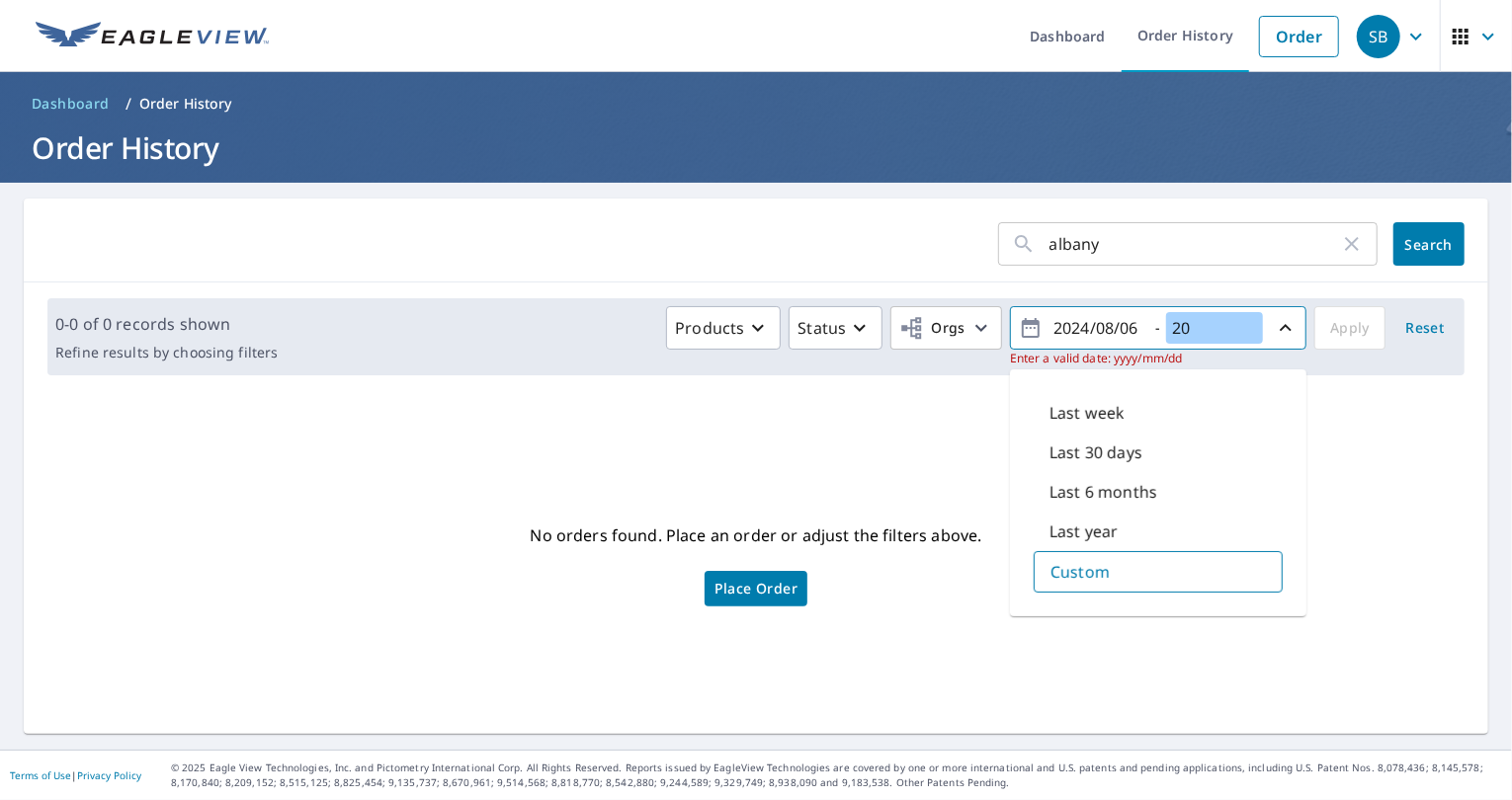 type on "2" 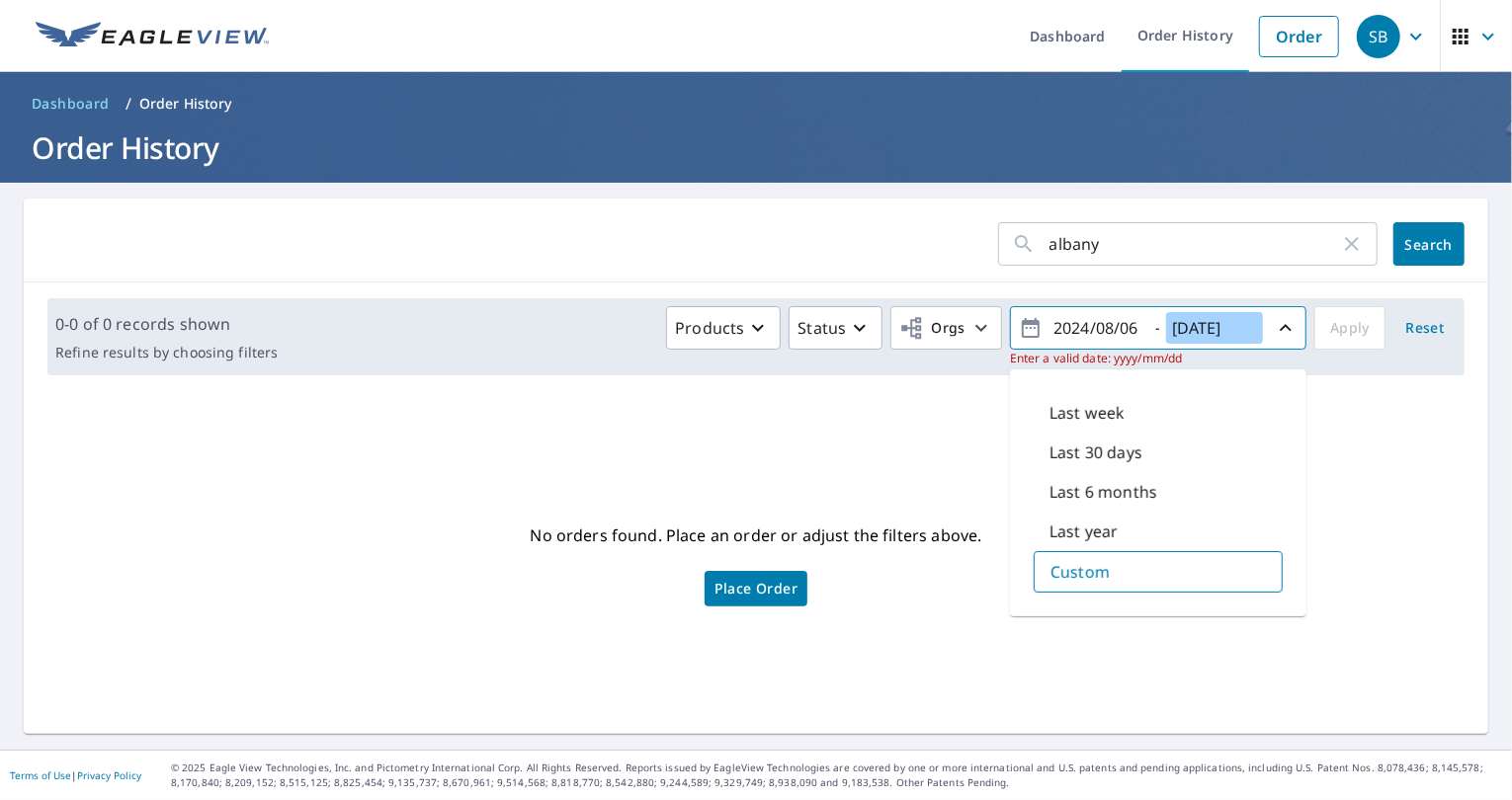 type on "[DATE]" 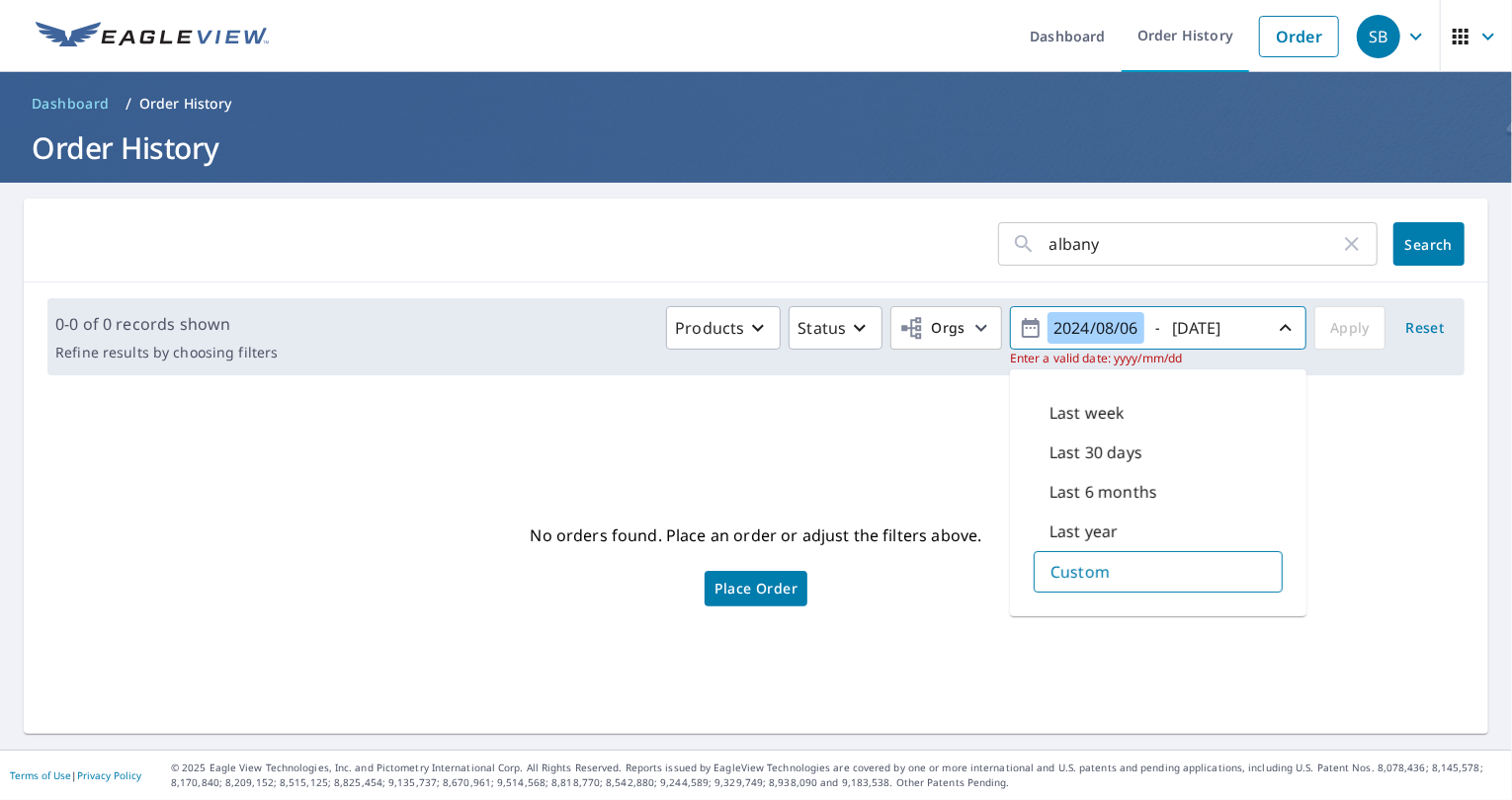 click on "2024/08/06" at bounding box center (1096, 328) 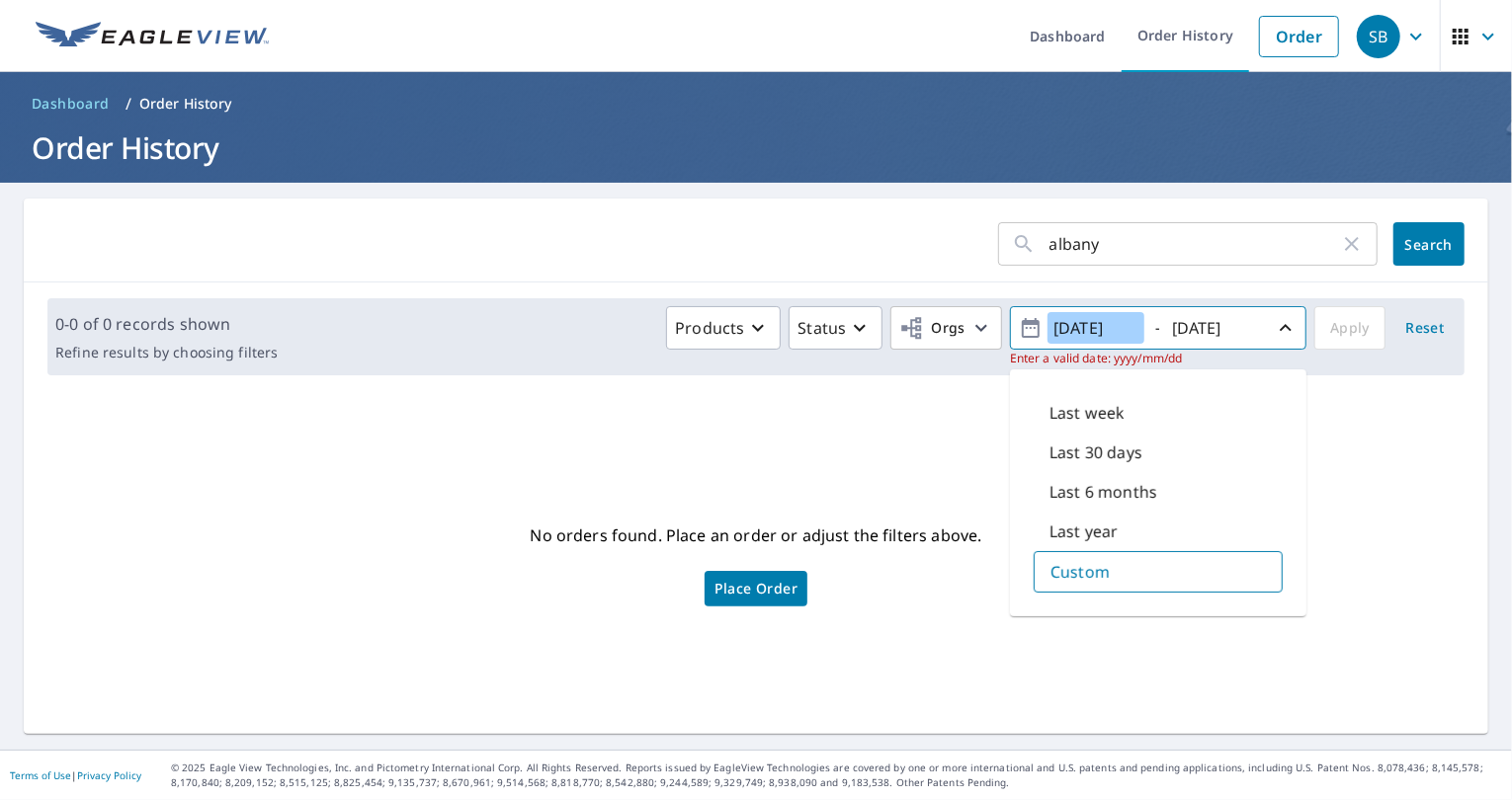 drag, startPoint x: 1043, startPoint y: 334, endPoint x: 1145, endPoint y: 332, distance: 102.019606 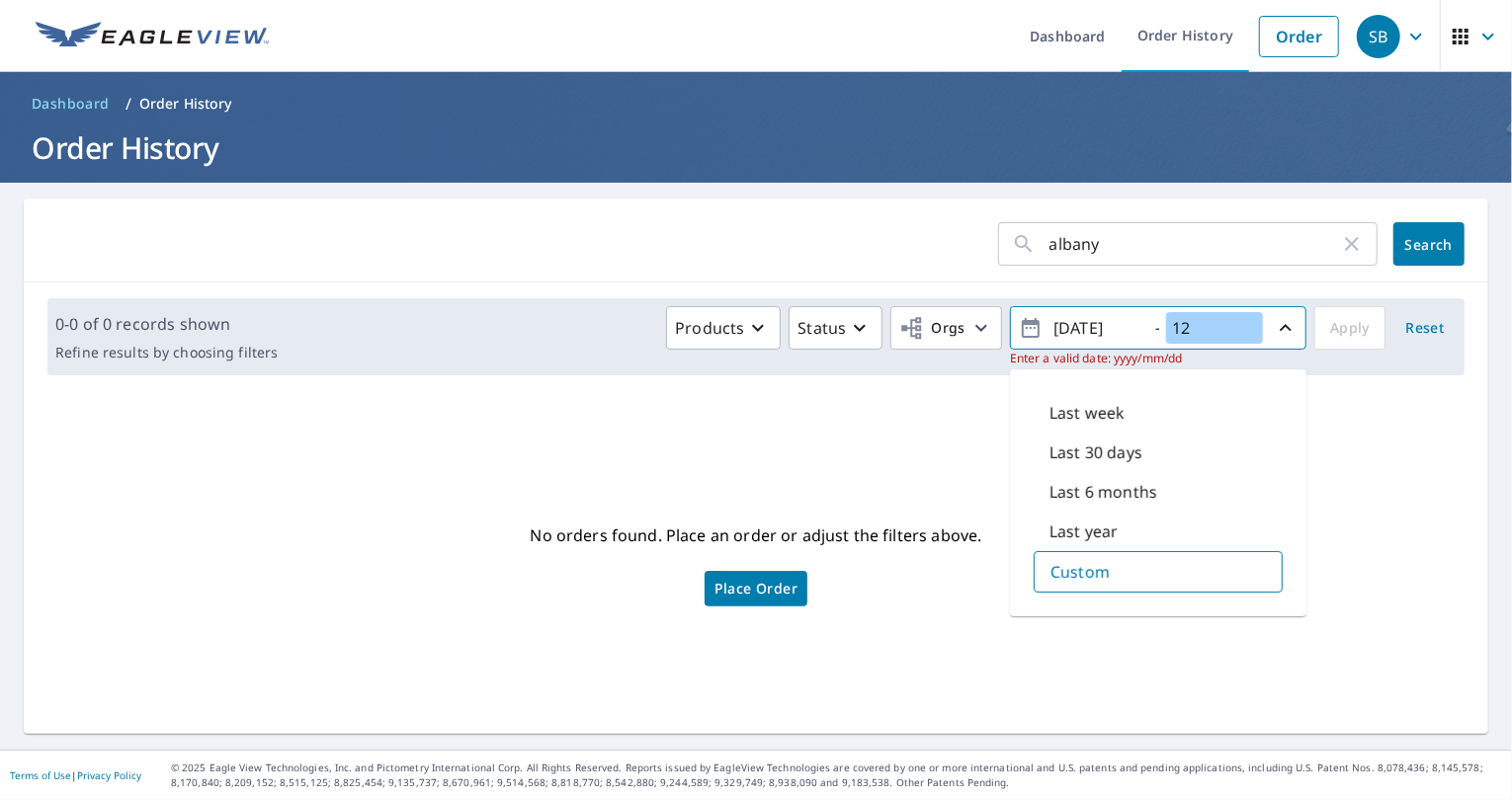type on "1" 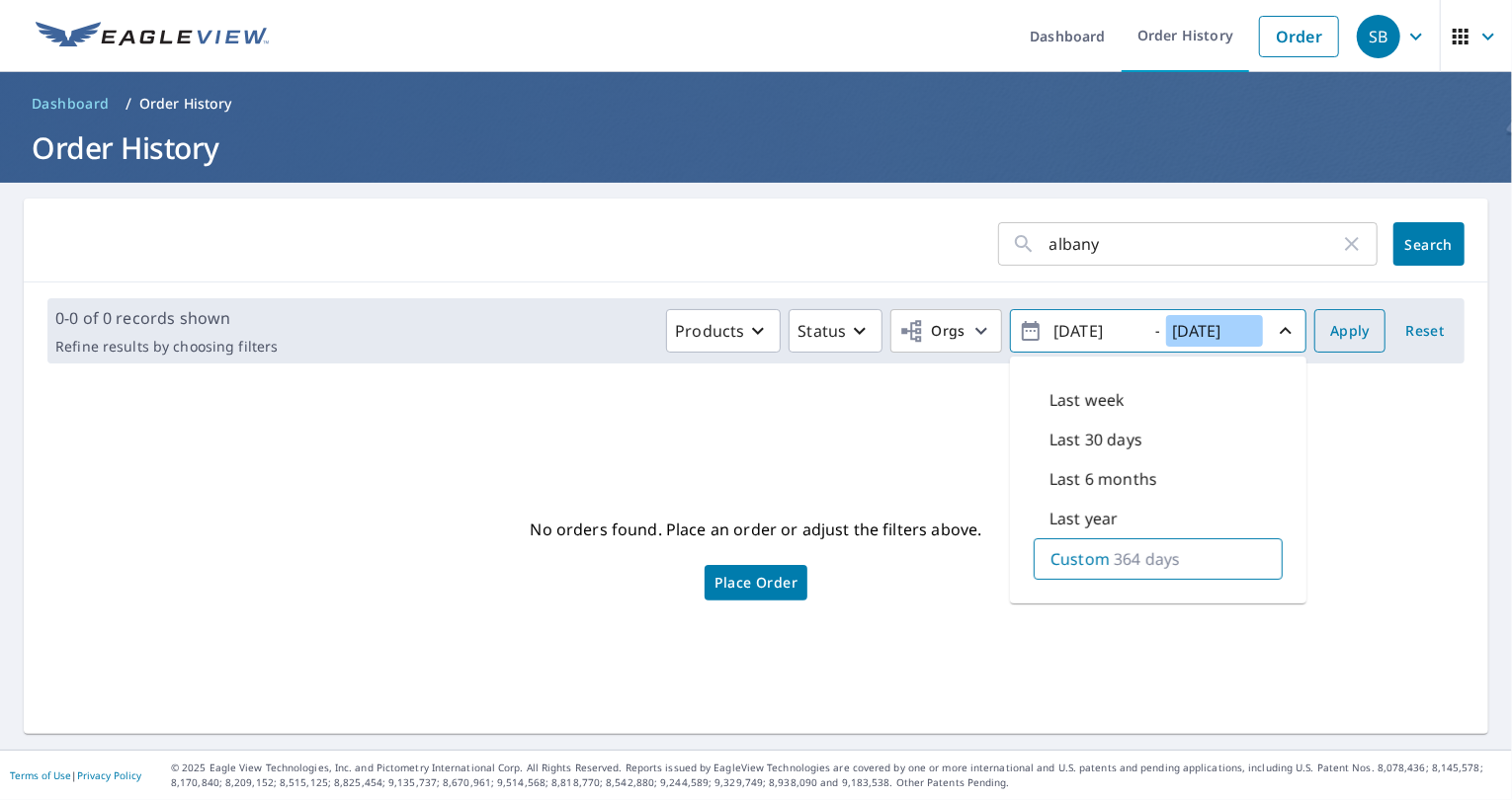 type on "[DATE]" 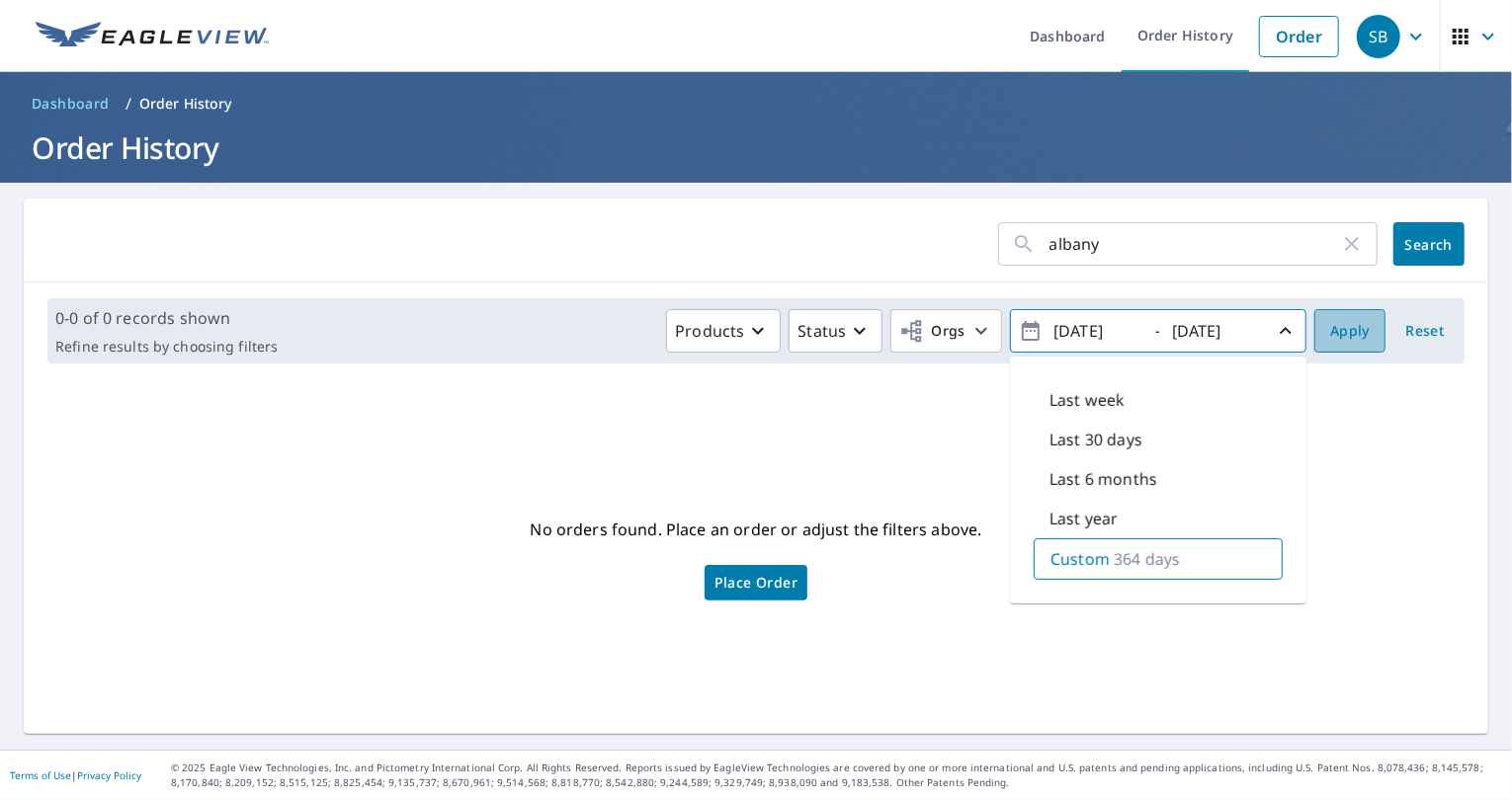click on "Apply" at bounding box center [1350, 331] 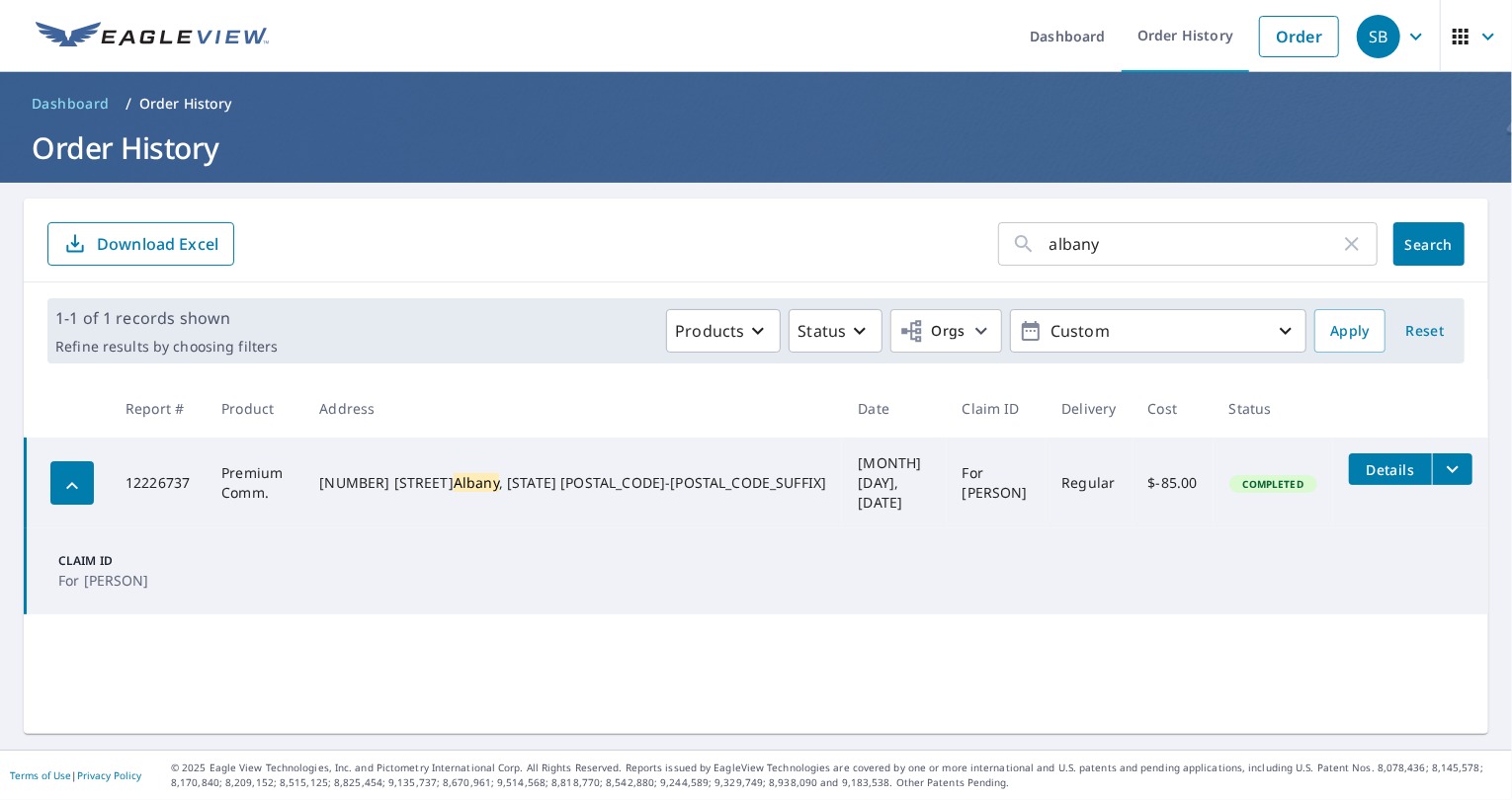 click on "Details" at bounding box center (1390, 469) 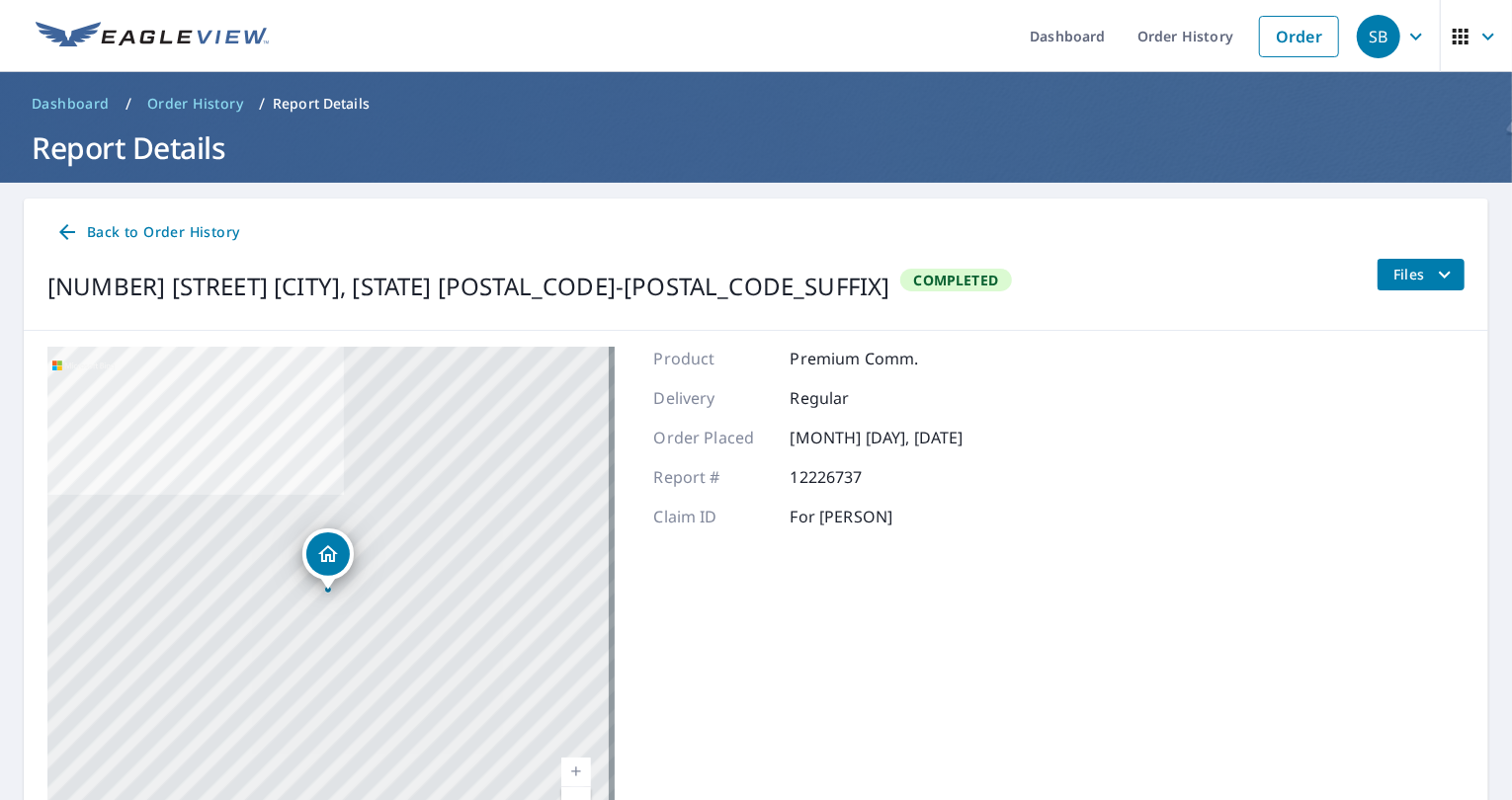 click on "Files" at bounding box center [1425, 275] 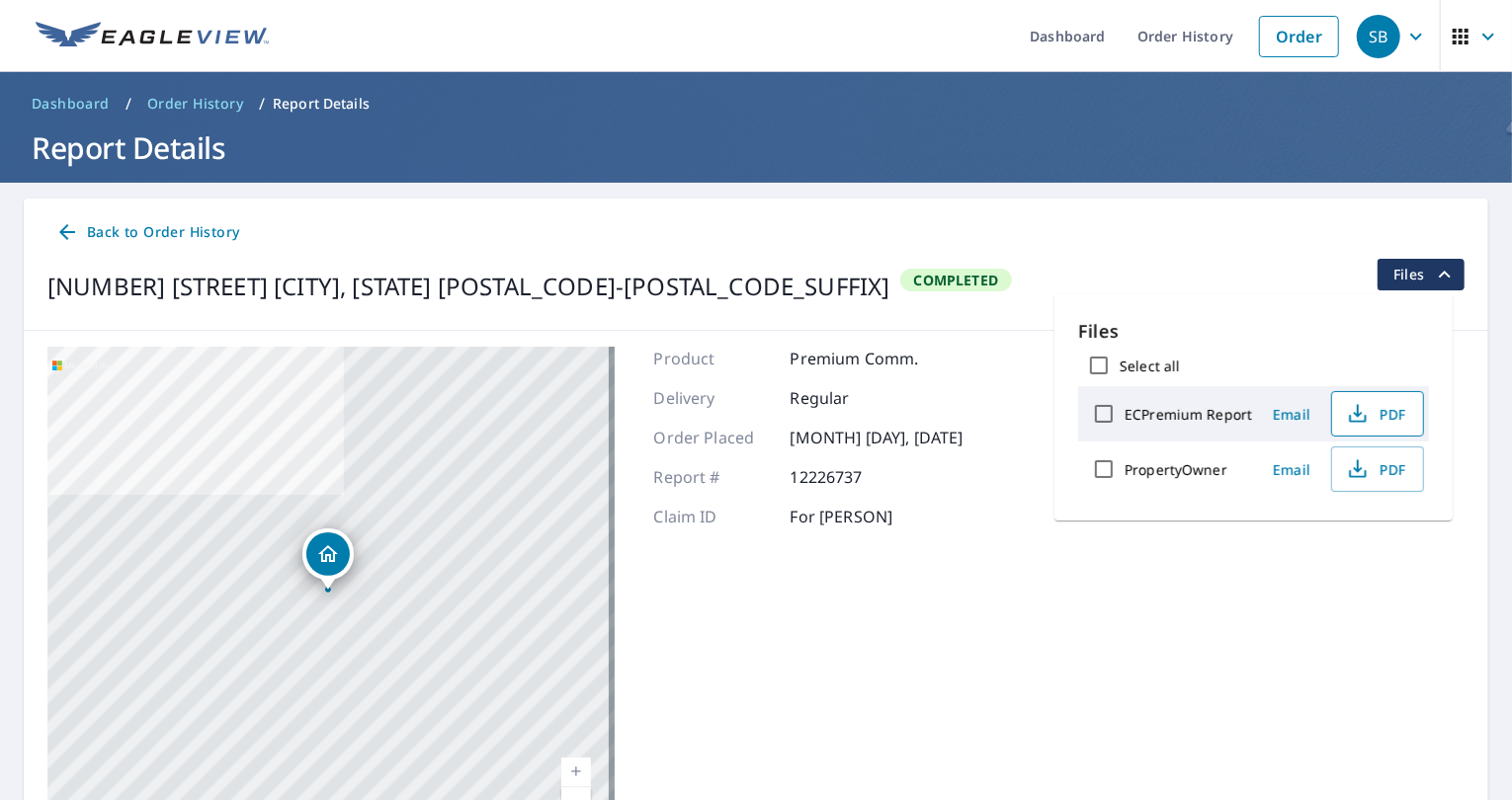 click on "PDF" at bounding box center [1376, 414] 